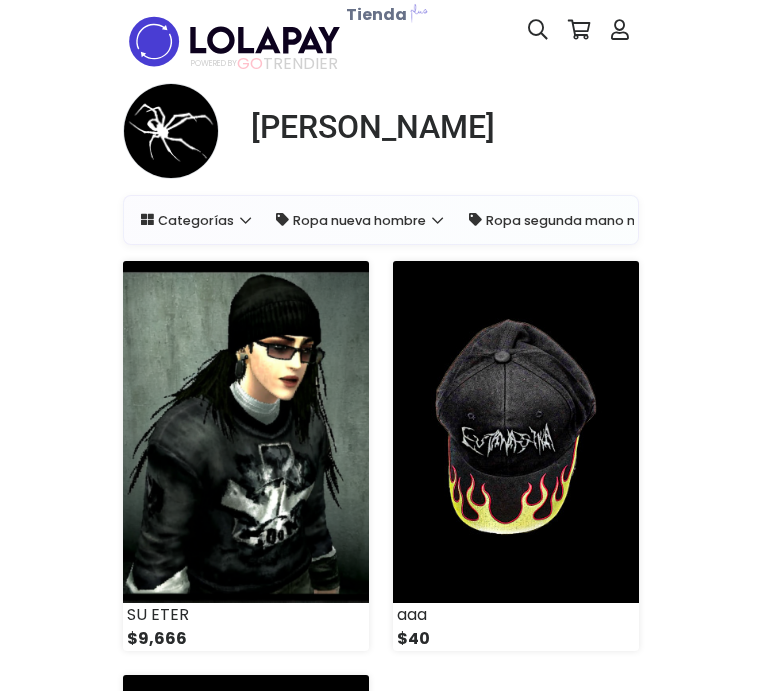 scroll, scrollTop: 0, scrollLeft: 0, axis: both 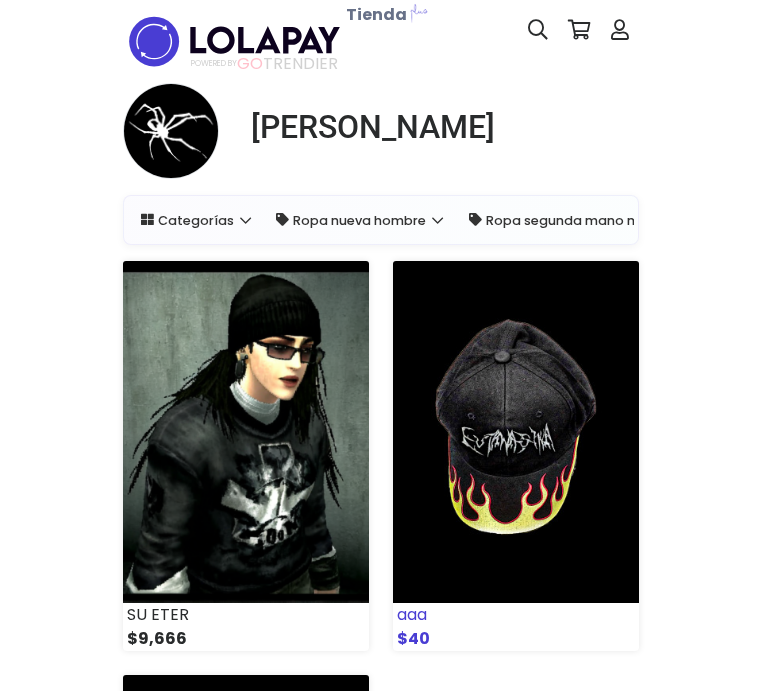 click at bounding box center [516, 431] 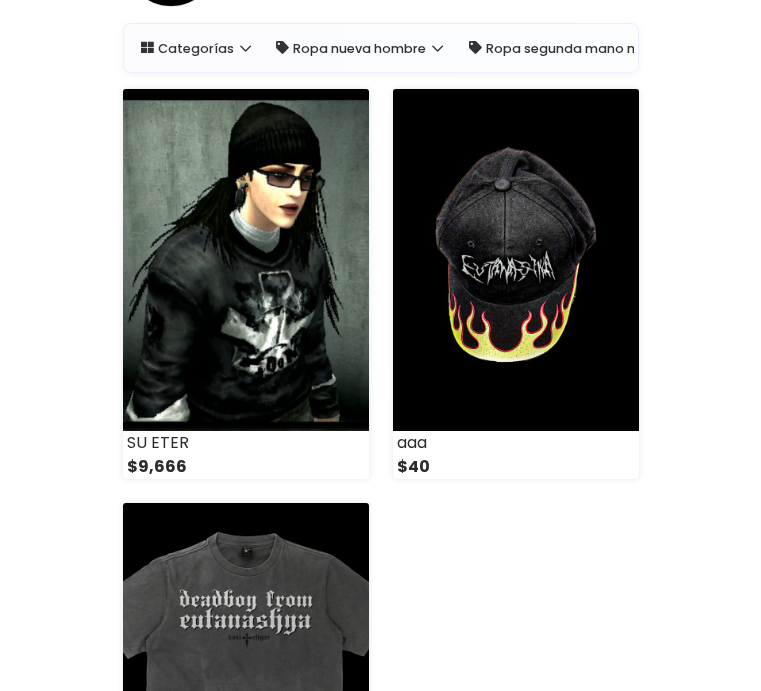 scroll, scrollTop: 400, scrollLeft: 0, axis: vertical 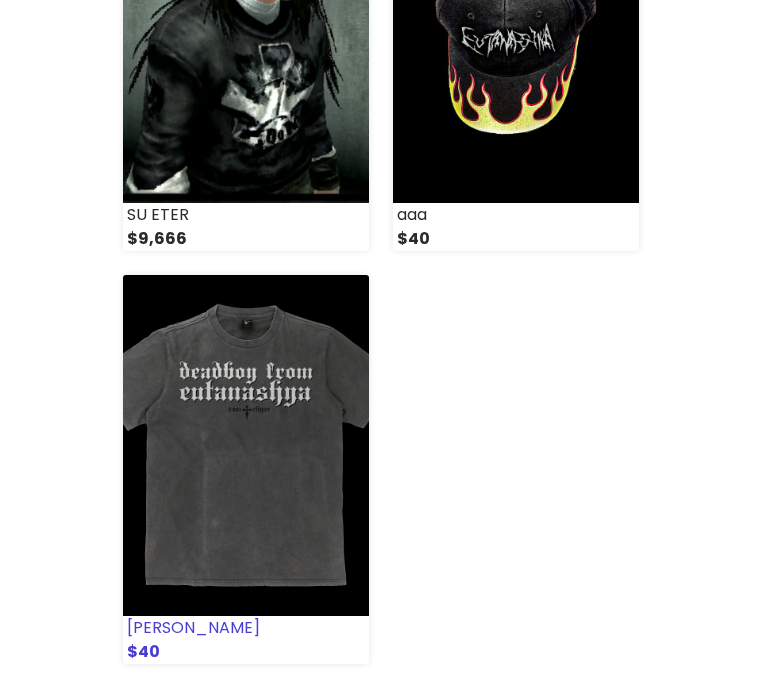 click at bounding box center [246, 445] 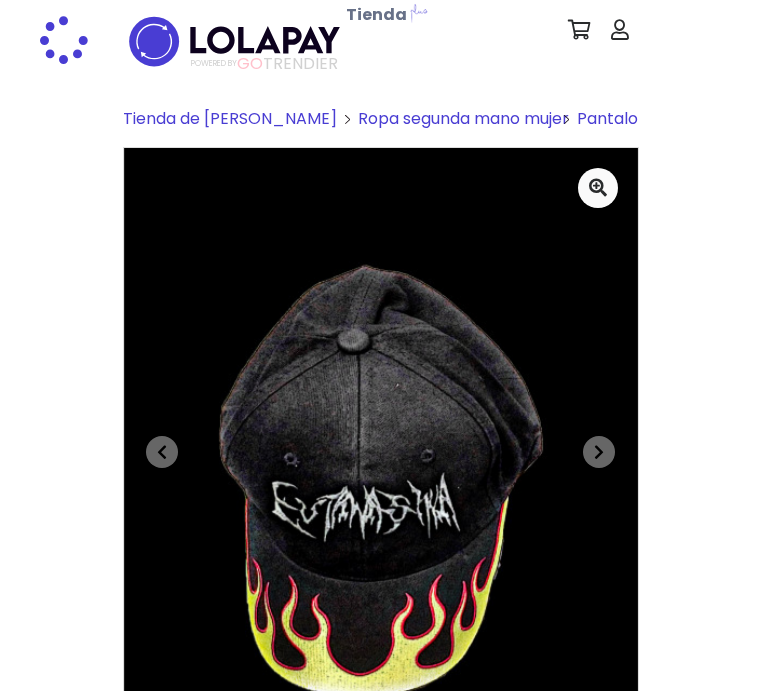 scroll, scrollTop: 0, scrollLeft: 0, axis: both 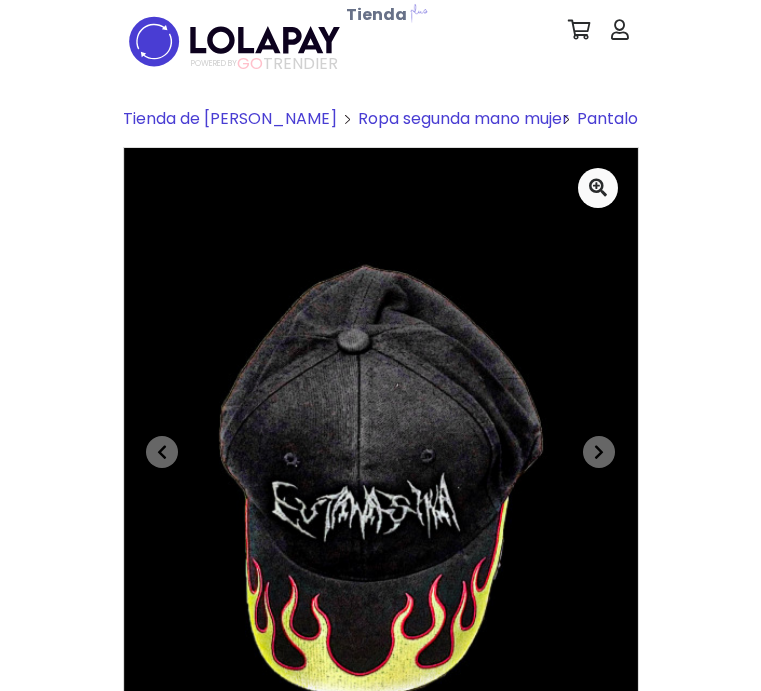 click on "Pagar ya" at bounding box center [555, 1200] 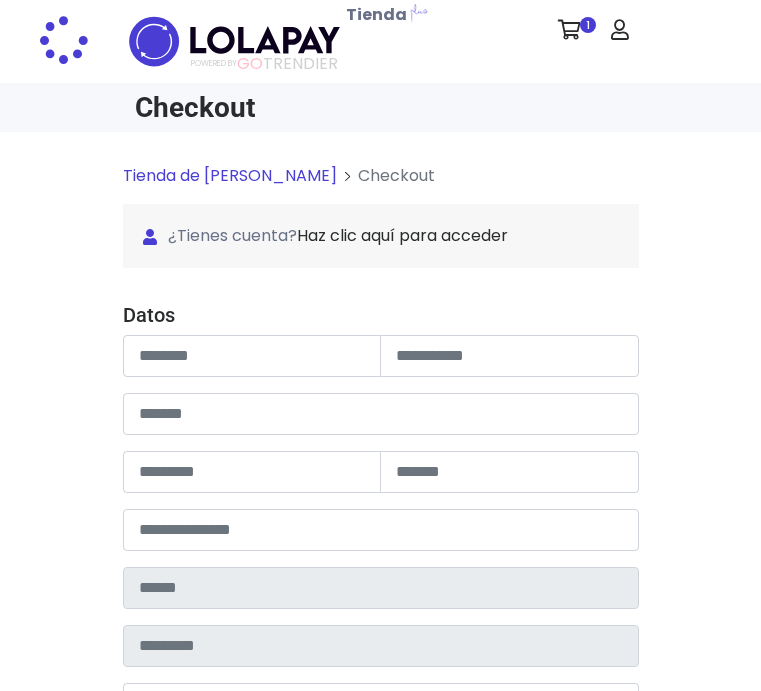 scroll, scrollTop: 0, scrollLeft: 0, axis: both 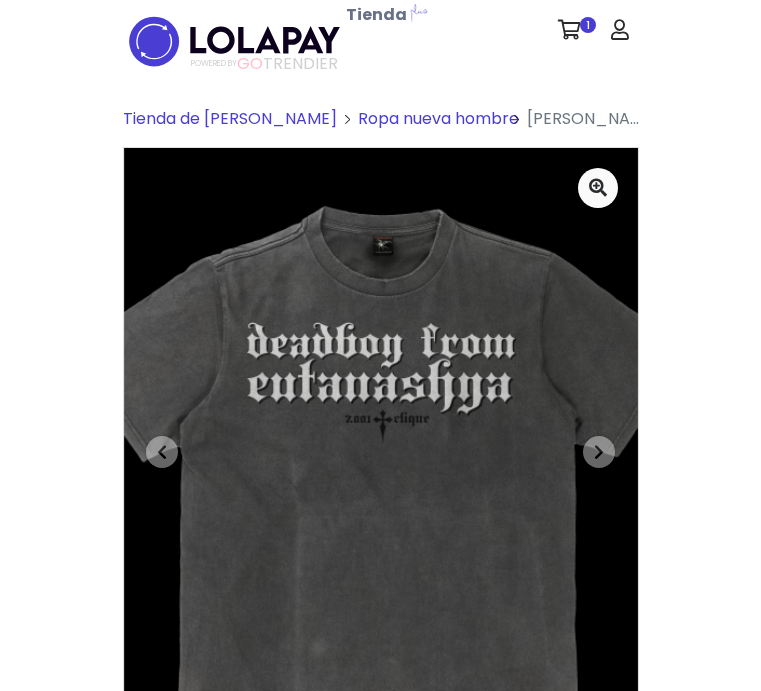 click on "Pagar ya" at bounding box center [555, 1200] 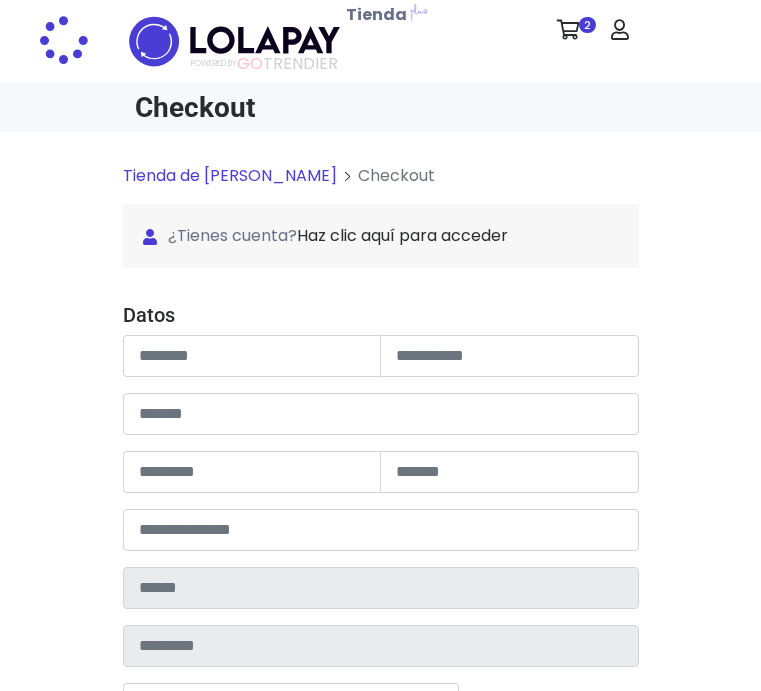 scroll, scrollTop: 0, scrollLeft: 0, axis: both 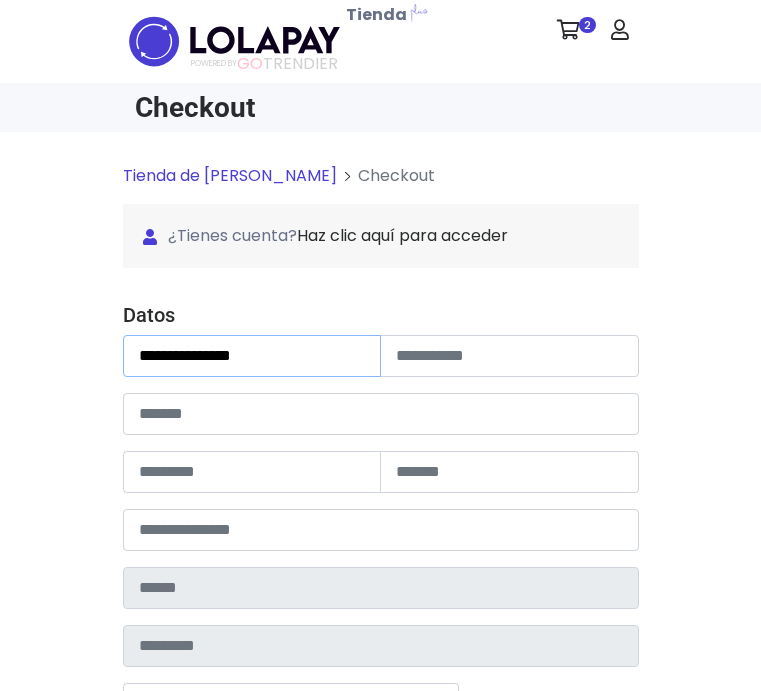 click on "**********" at bounding box center [252, 356] 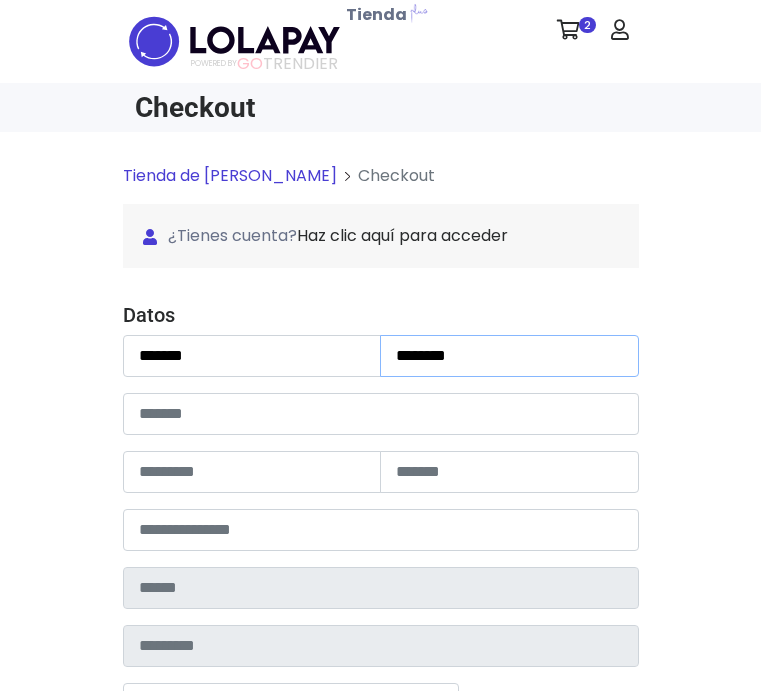 type on "********" 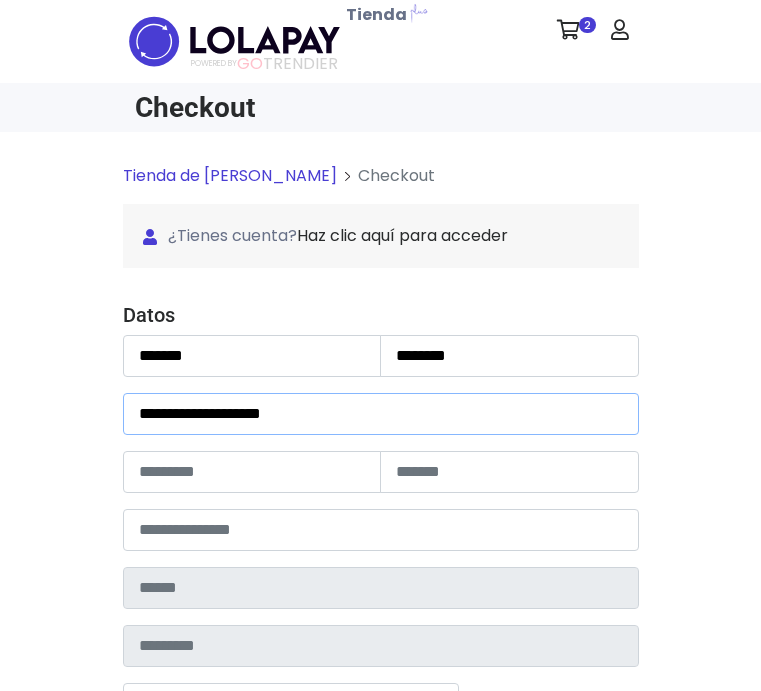 click on "**********" at bounding box center [381, 414] 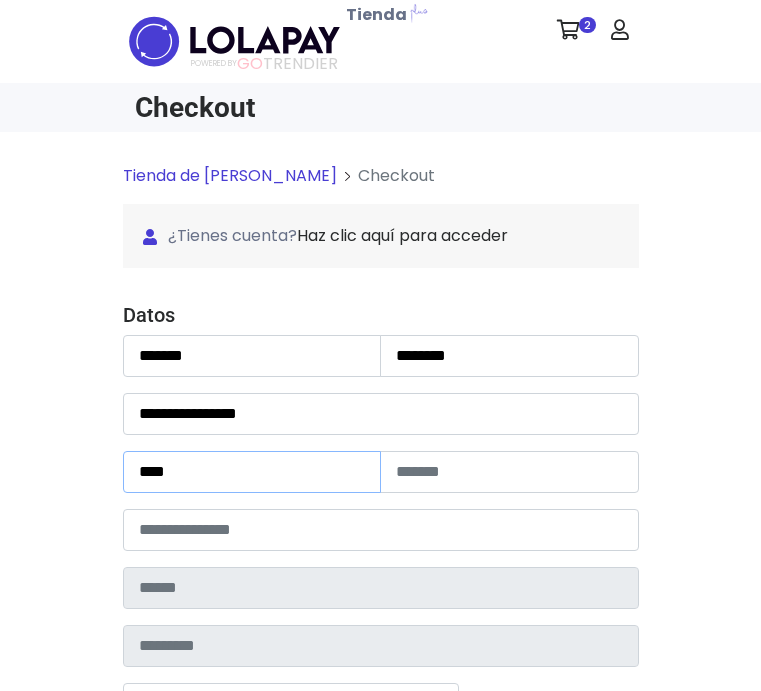 type on "***" 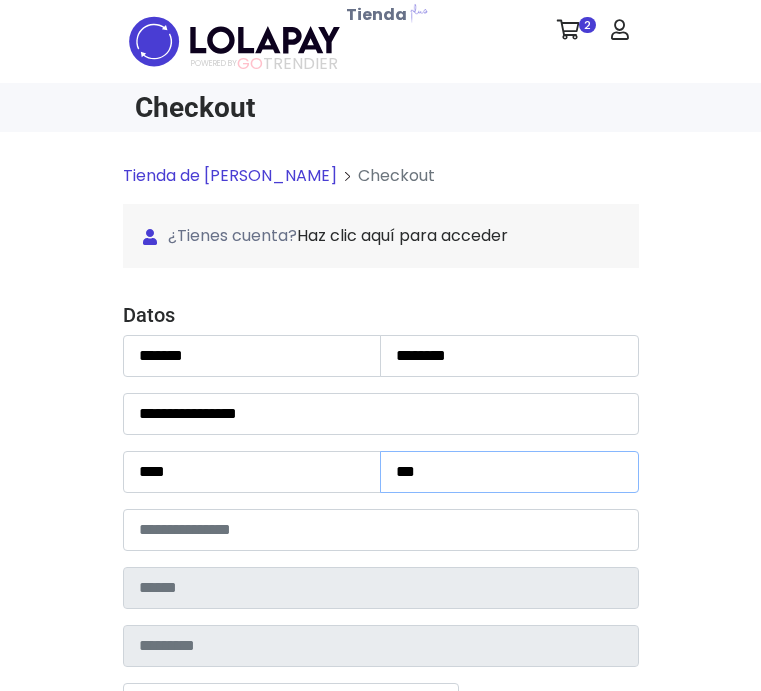 type on "***" 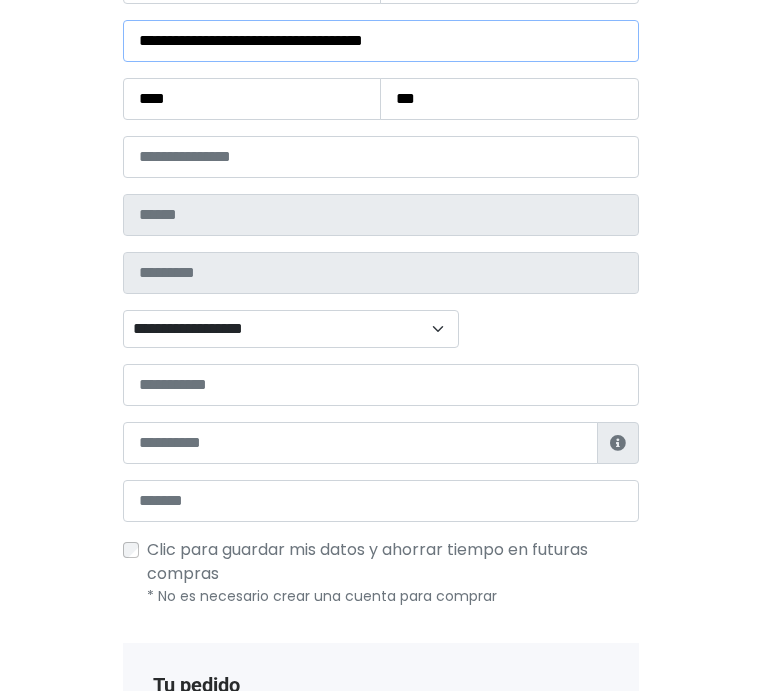 scroll, scrollTop: 400, scrollLeft: 0, axis: vertical 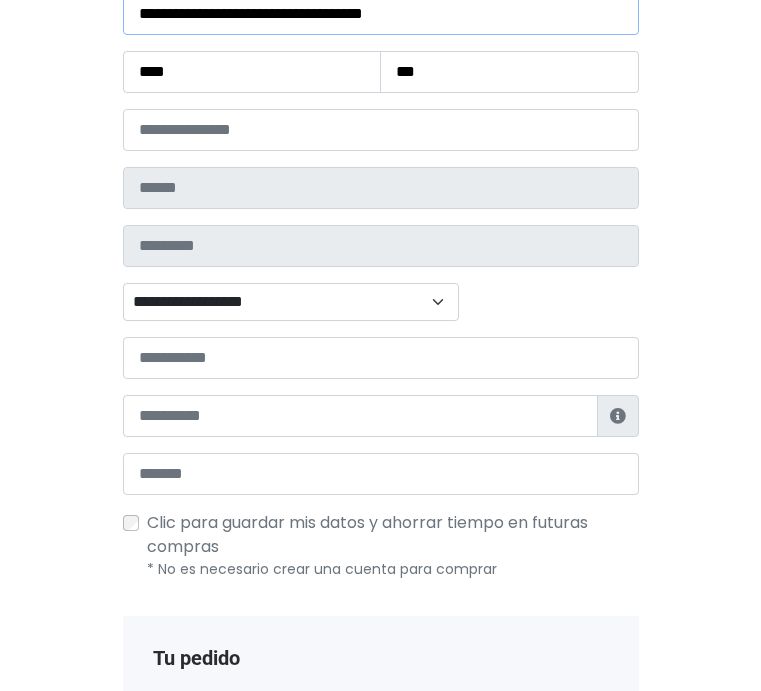 type on "**********" 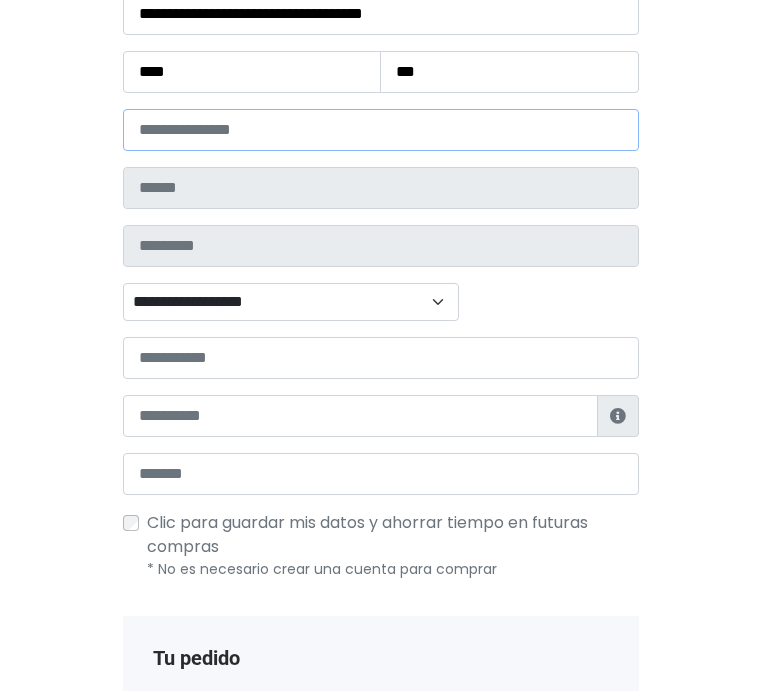 click at bounding box center (381, 130) 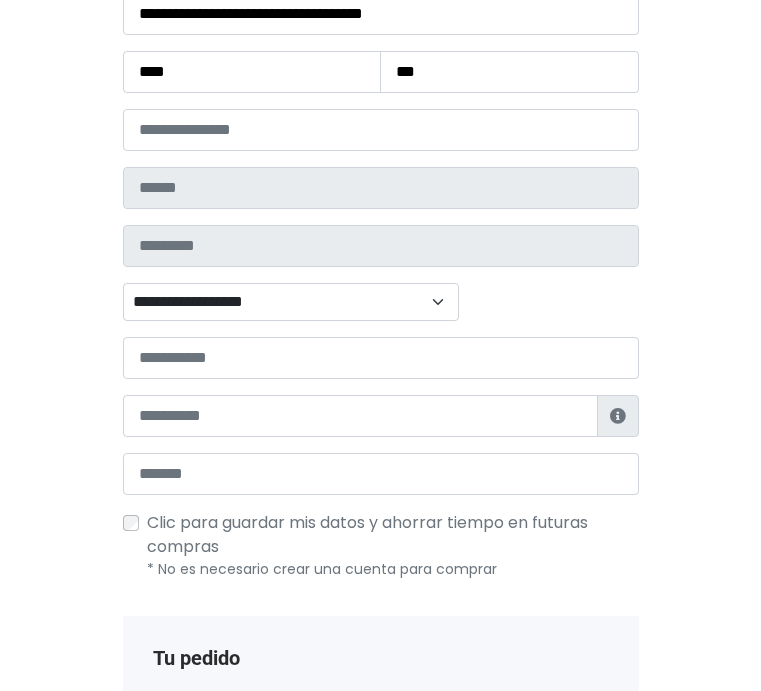 click on "SU ETER
$9,666" at bounding box center (221, 950) 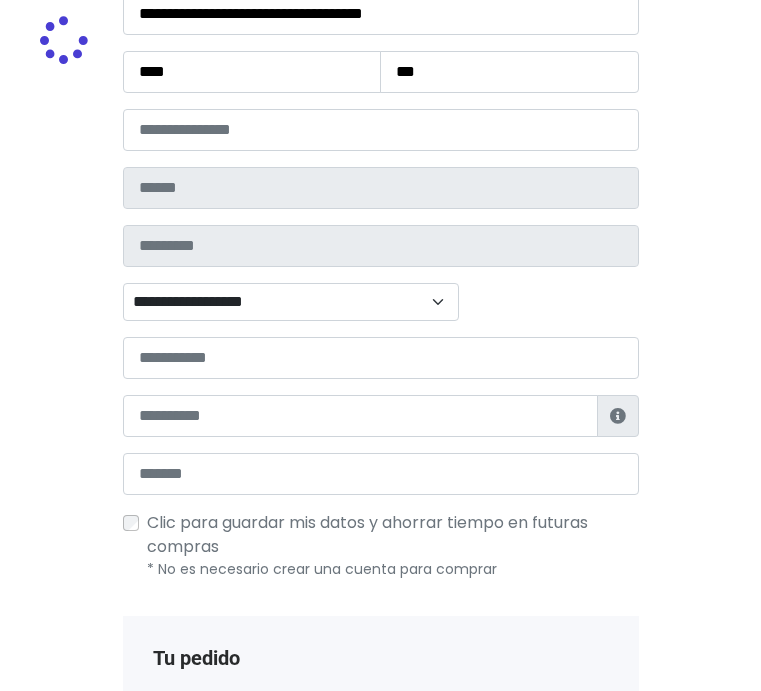 type on "**********" 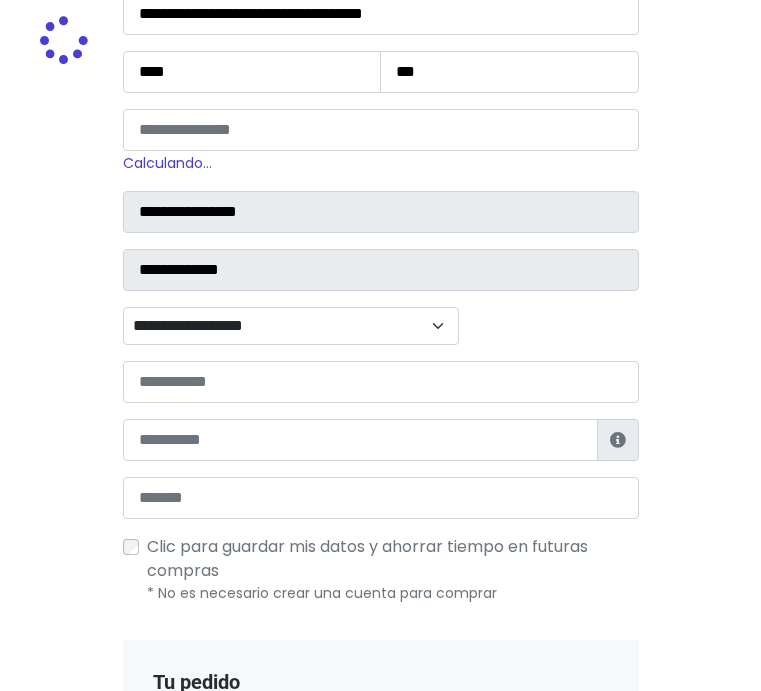 click on "**********" at bounding box center [381, 198] 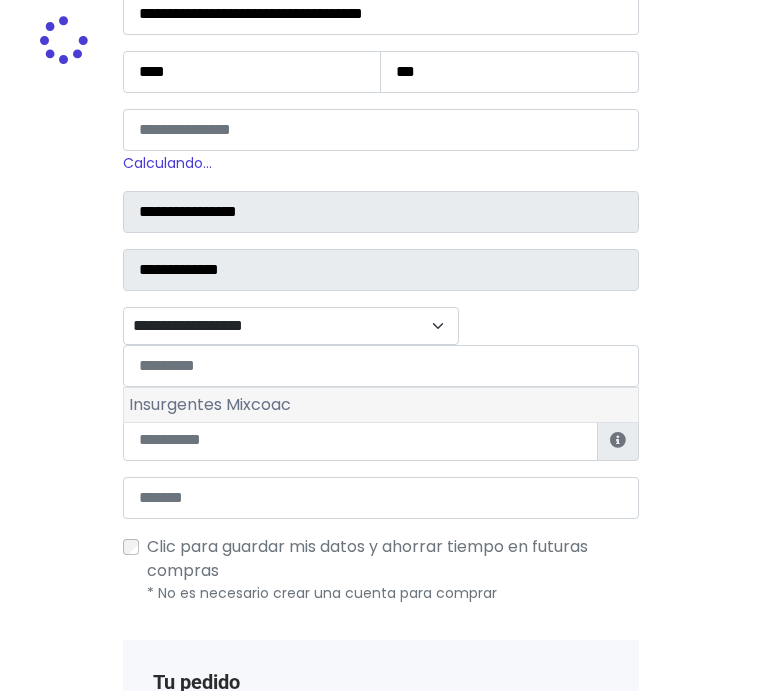 click on "Insurgentes Mixcoac" at bounding box center [381, 405] 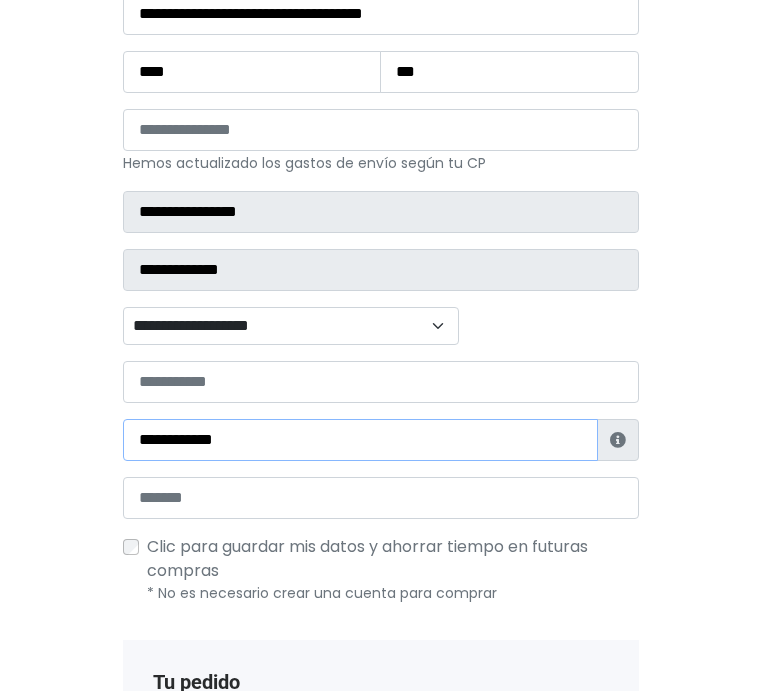click on "**********" at bounding box center (360, 440) 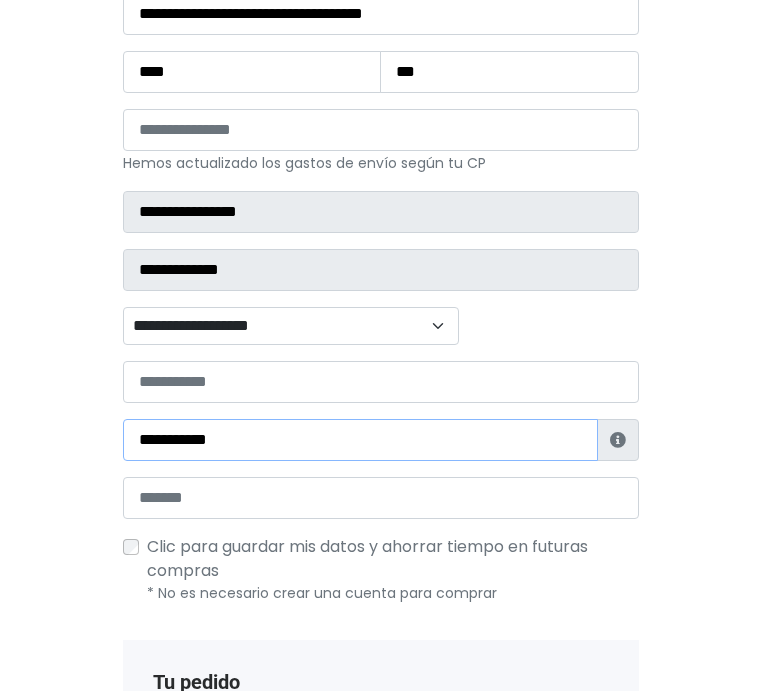click on "**********" at bounding box center [360, 440] 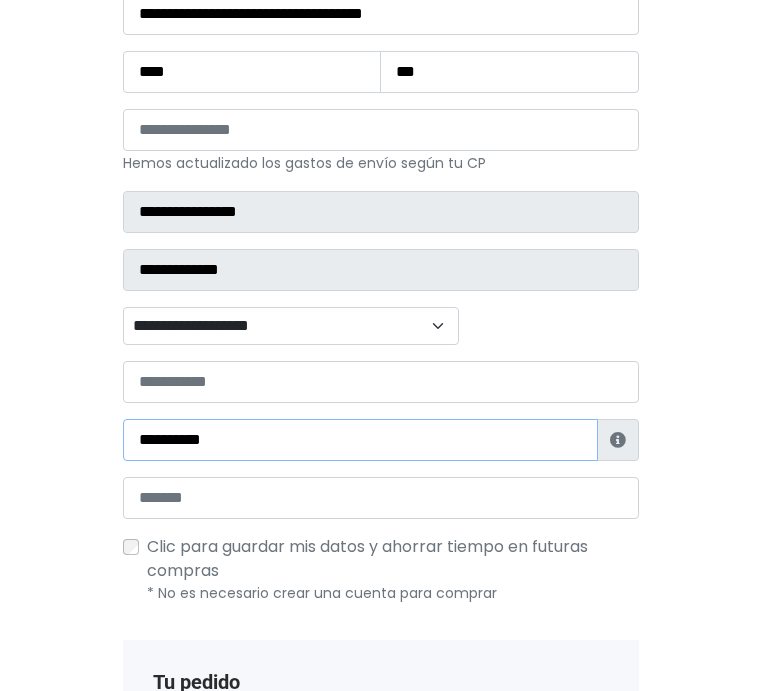 type on "**********" 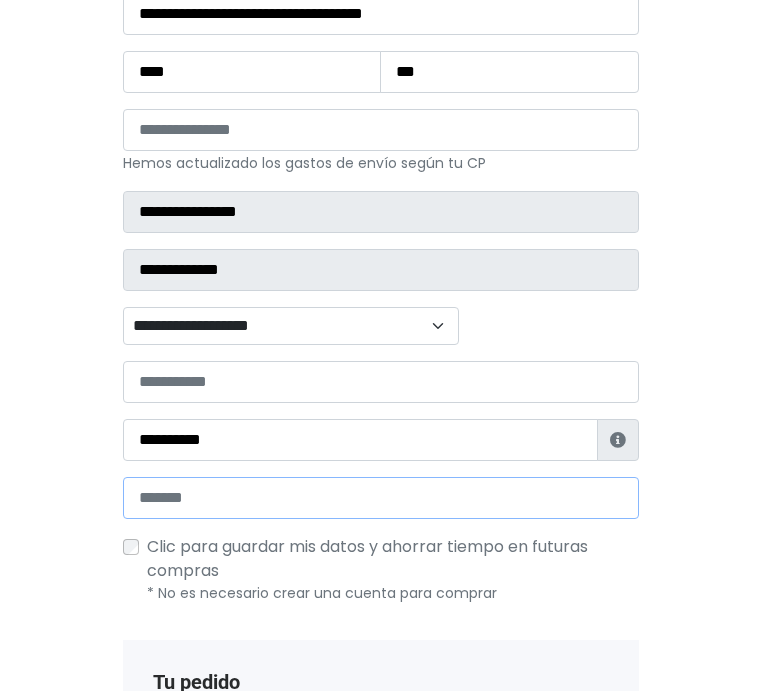 click at bounding box center (381, 498) 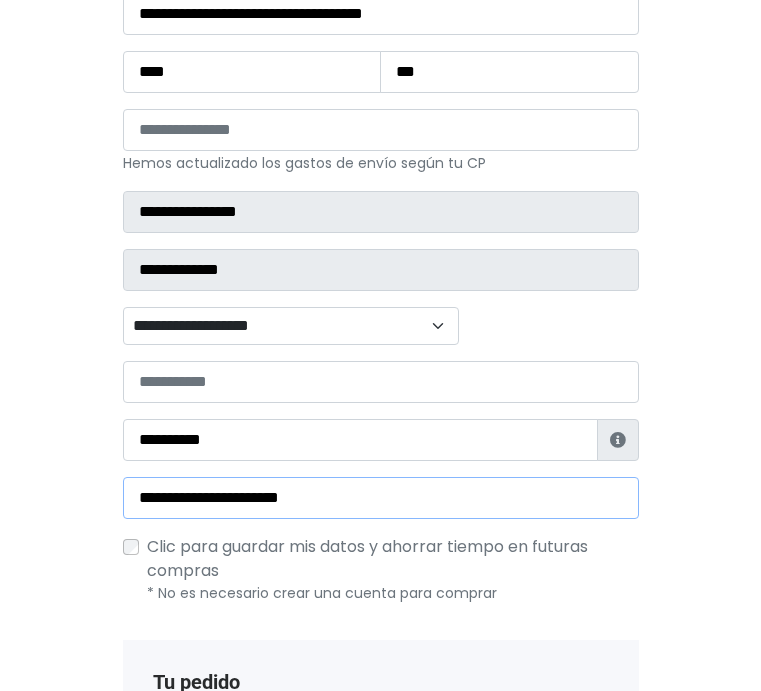 type on "**********" 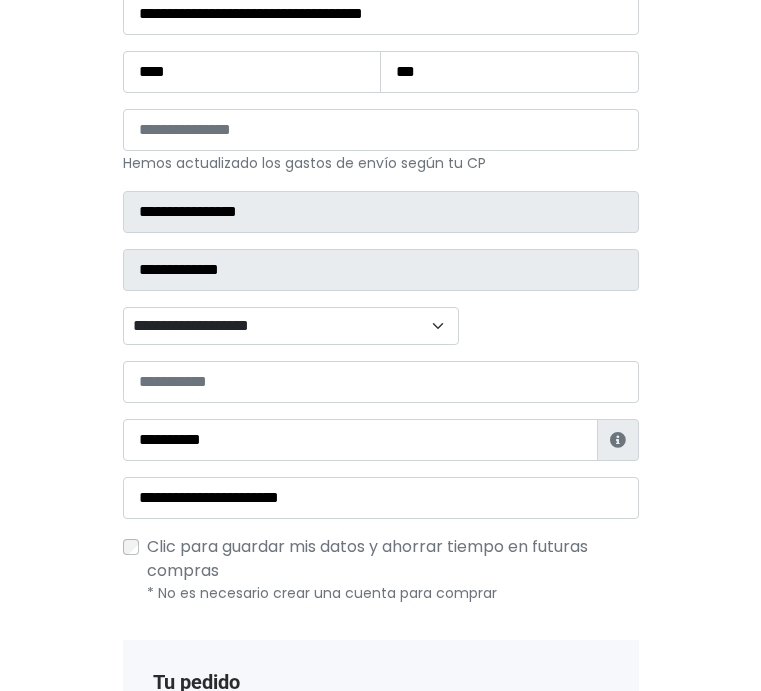 click on "SU ETER
$9,666" at bounding box center (381, 946) 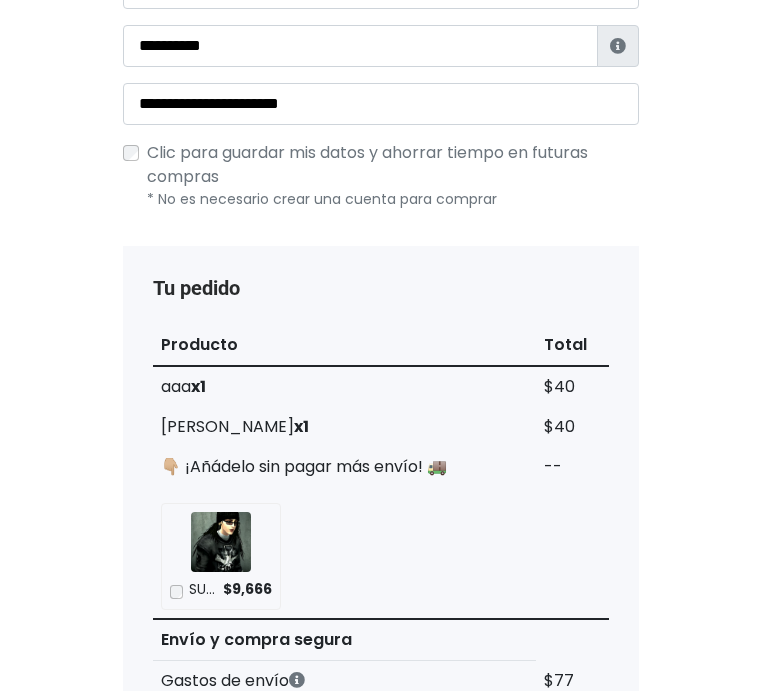 scroll, scrollTop: 800, scrollLeft: 0, axis: vertical 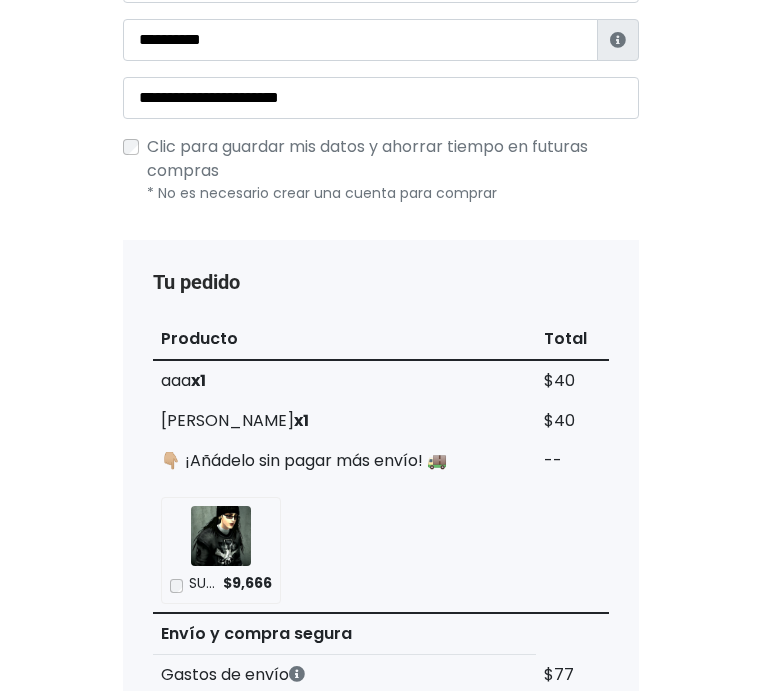 click on "Ir y pagar a través de  MercadoPago" at bounding box center (381, 1250) 